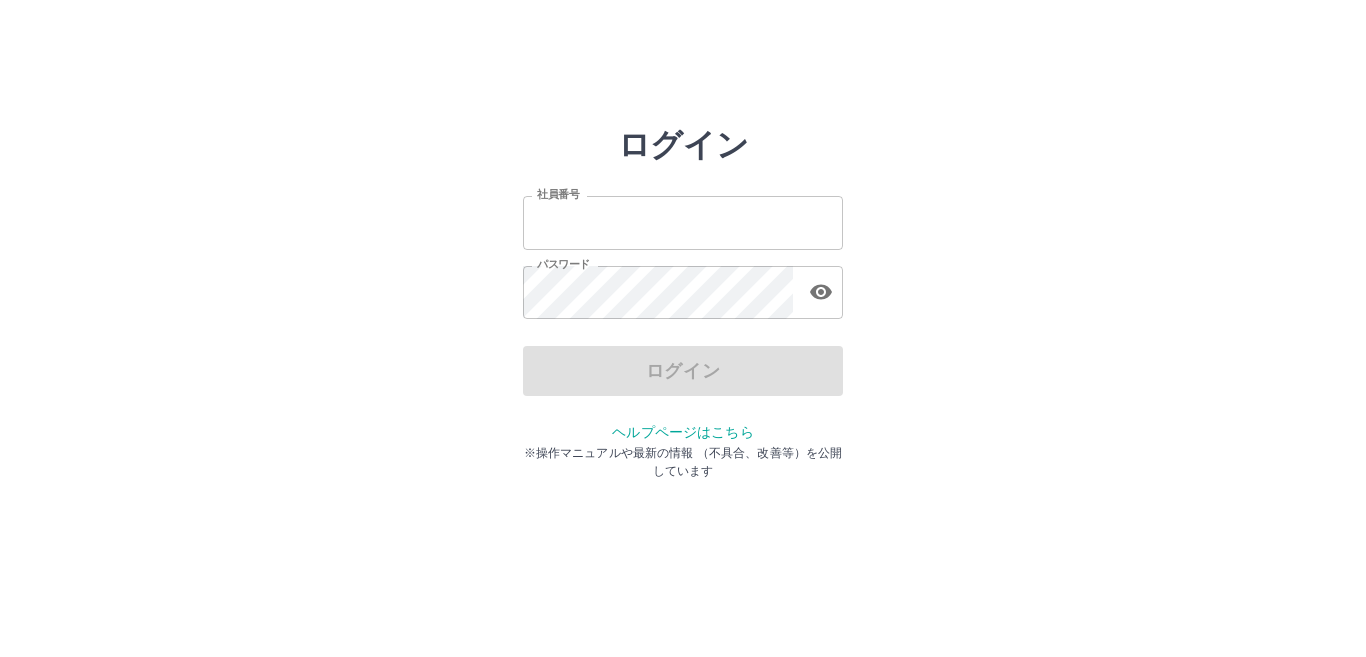 scroll, scrollTop: 0, scrollLeft: 0, axis: both 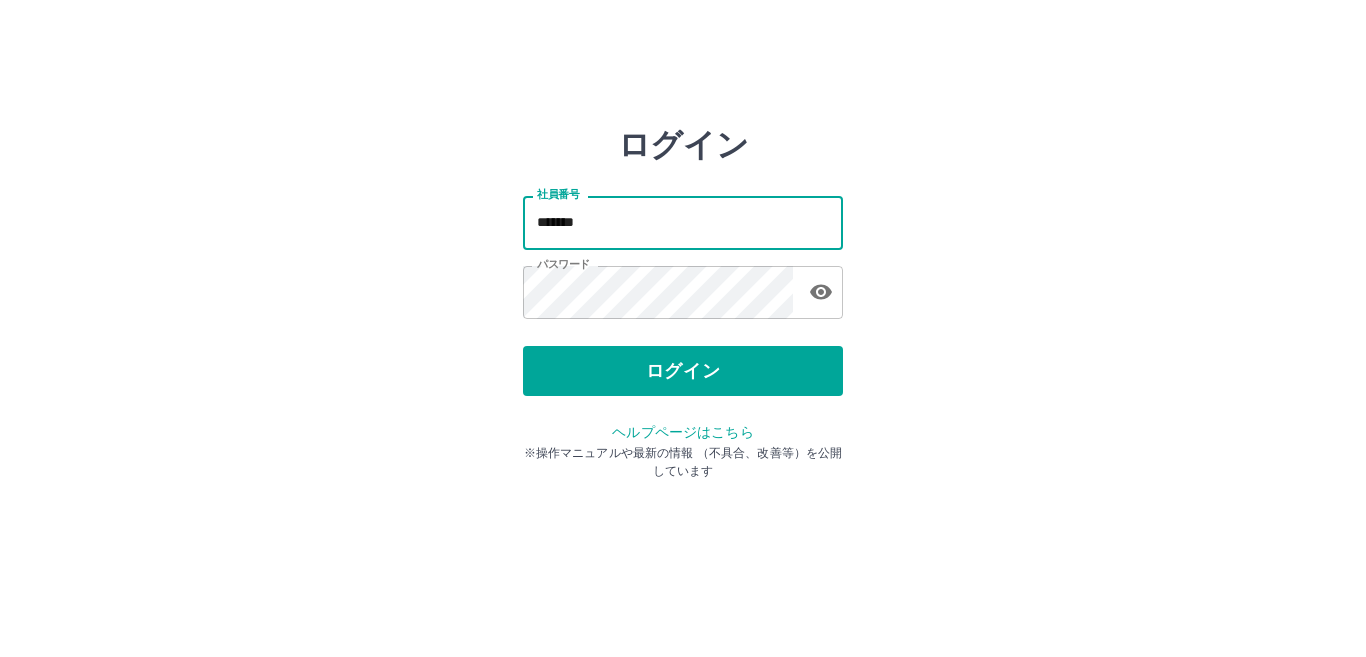 click on "*******" at bounding box center (683, 222) 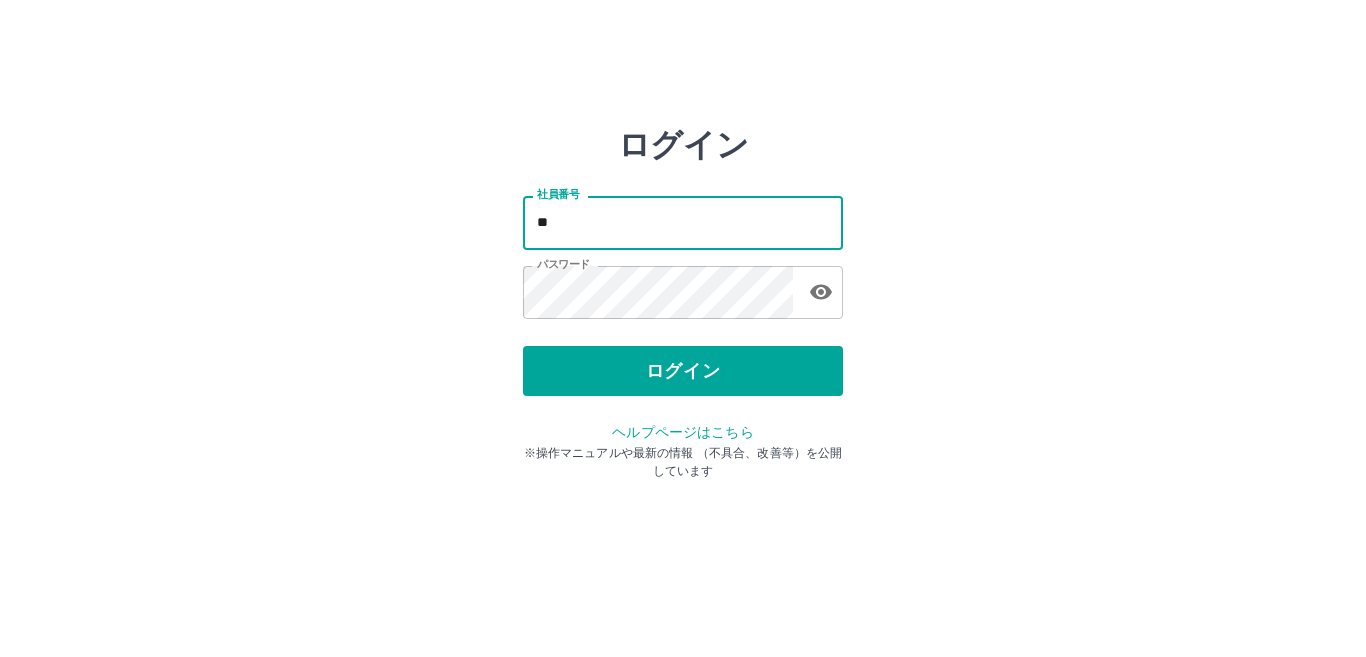 type on "*" 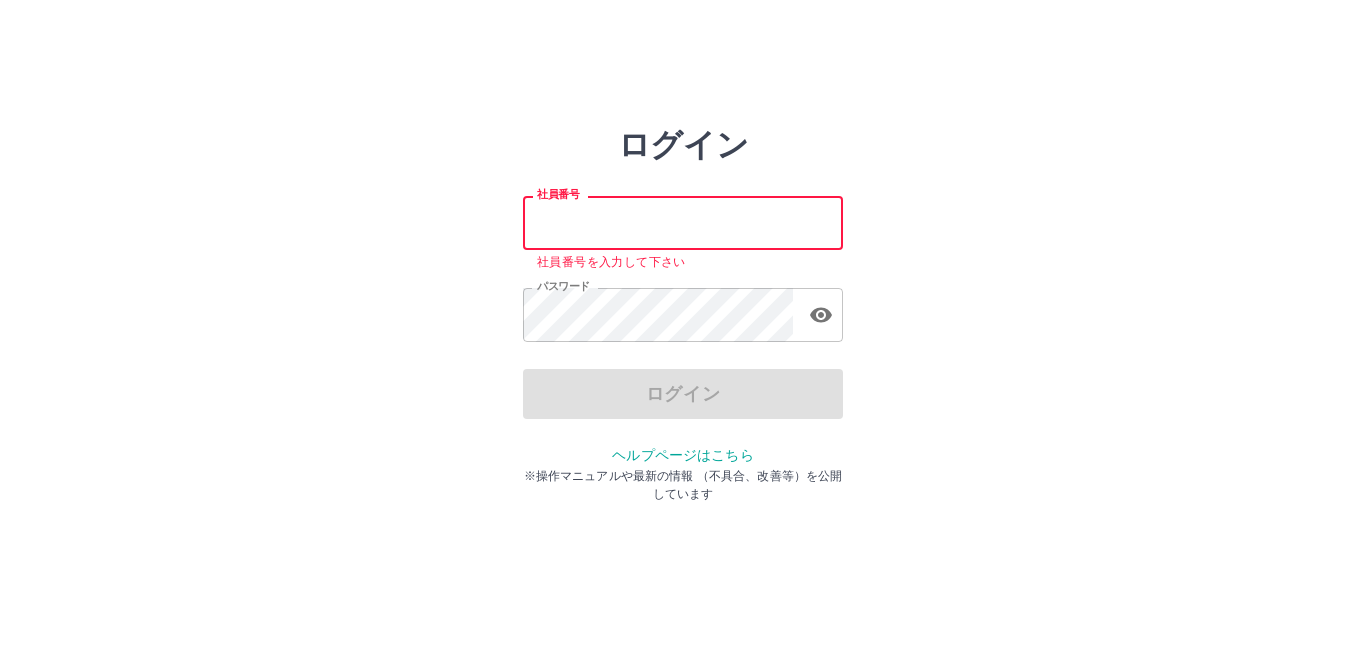 type on "*******" 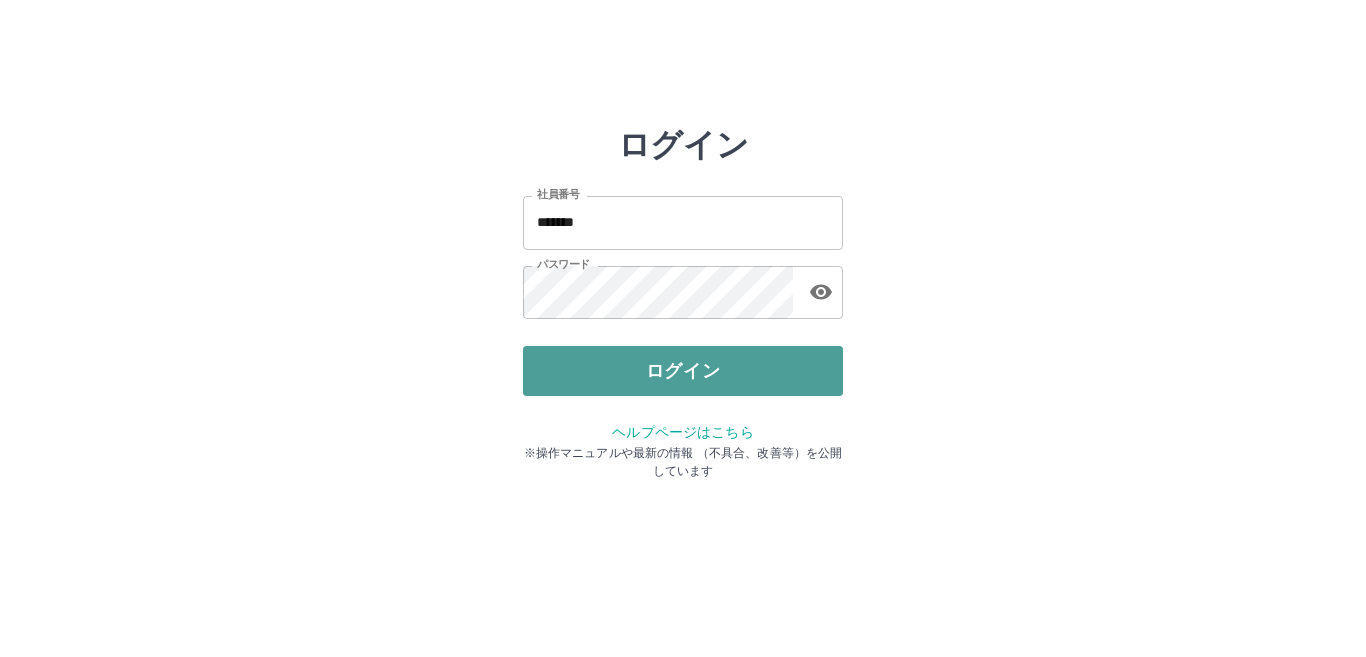 click on "ログイン" at bounding box center (683, 371) 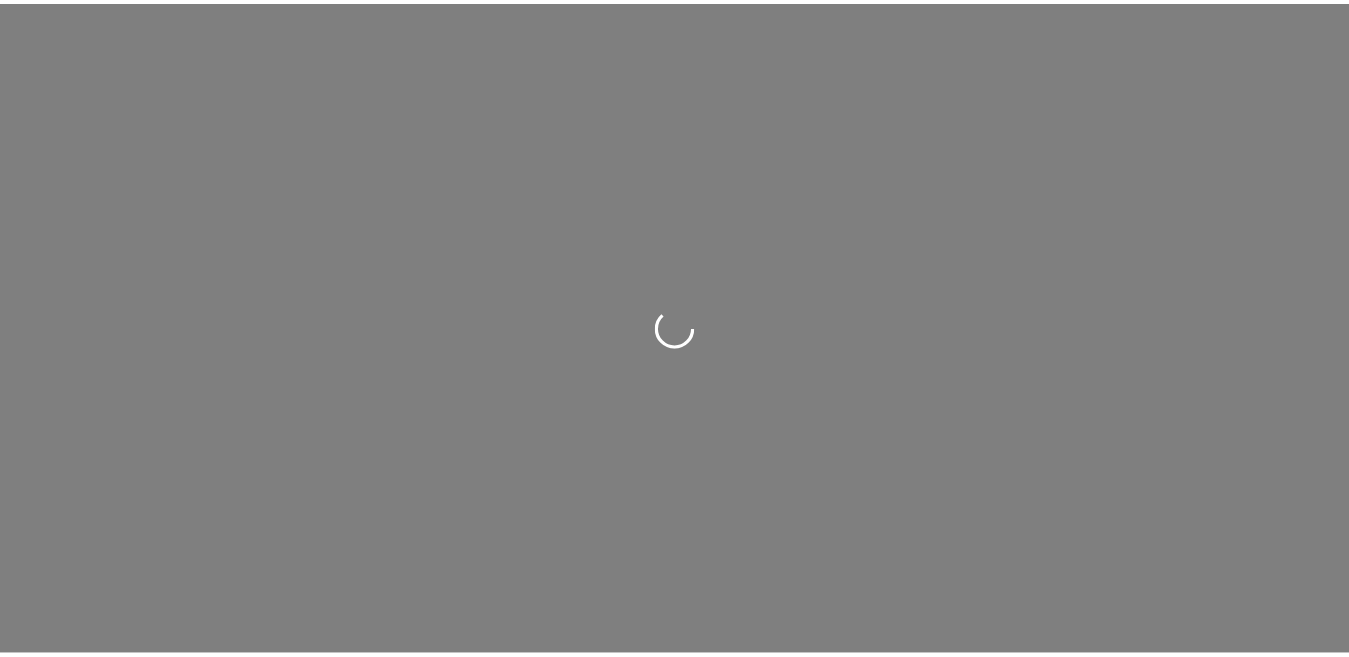 scroll, scrollTop: 0, scrollLeft: 0, axis: both 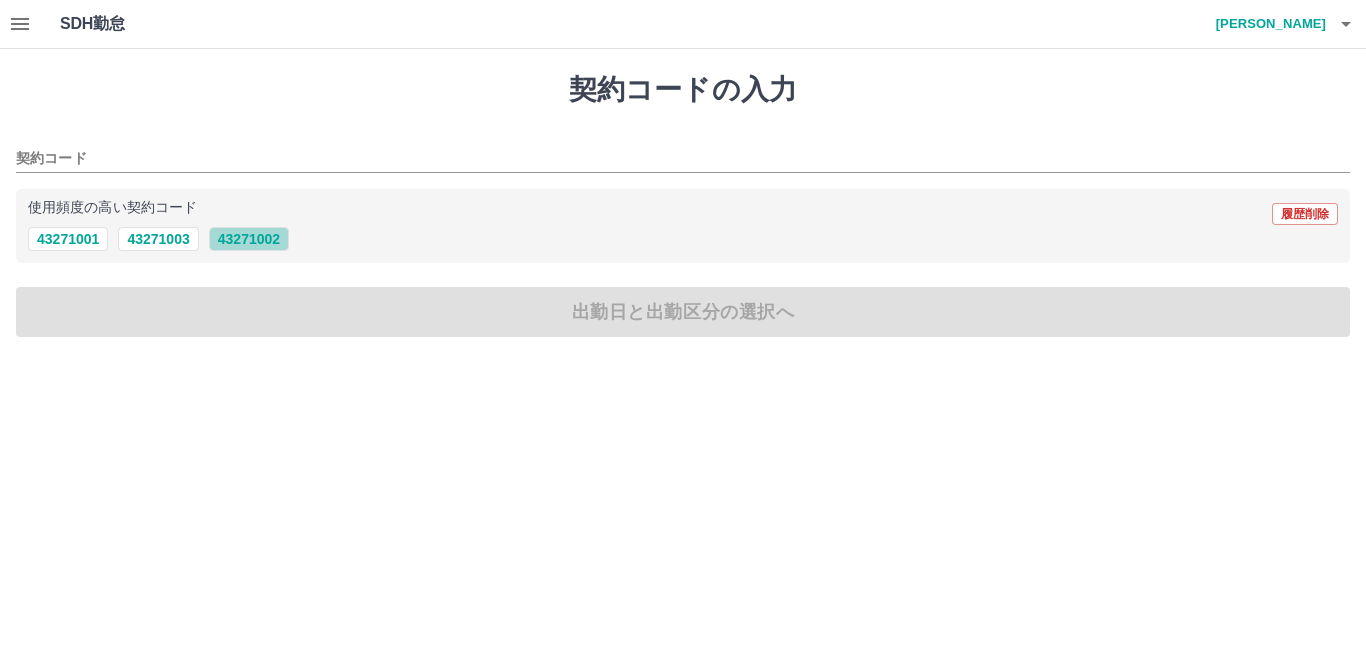 click on "43271002" at bounding box center (249, 239) 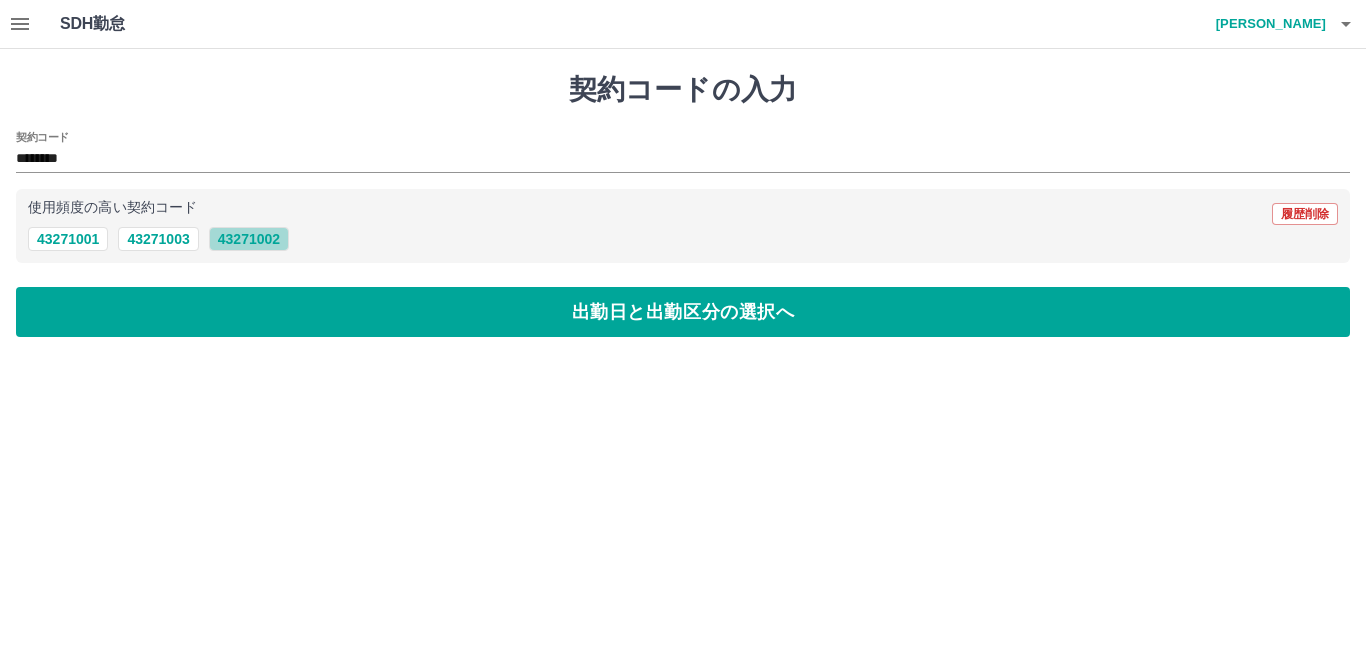 click on "43271002" at bounding box center (249, 239) 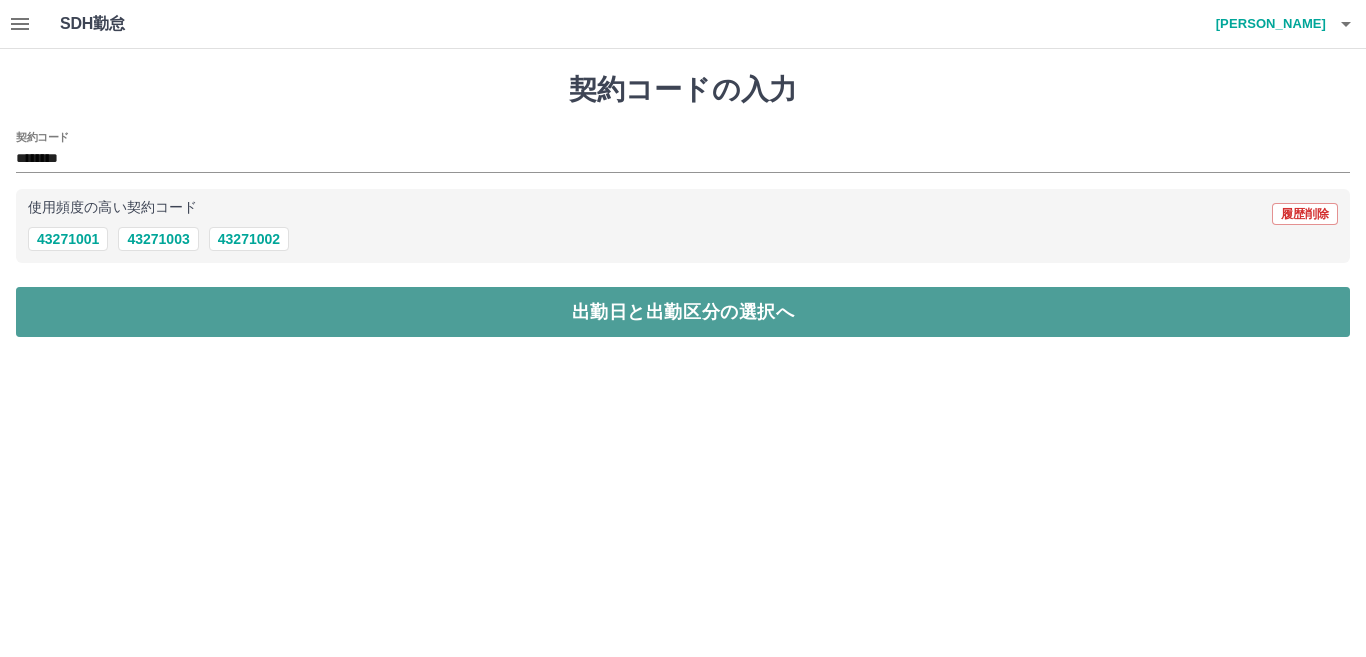 click on "出勤日と出勤区分の選択へ" at bounding box center (683, 312) 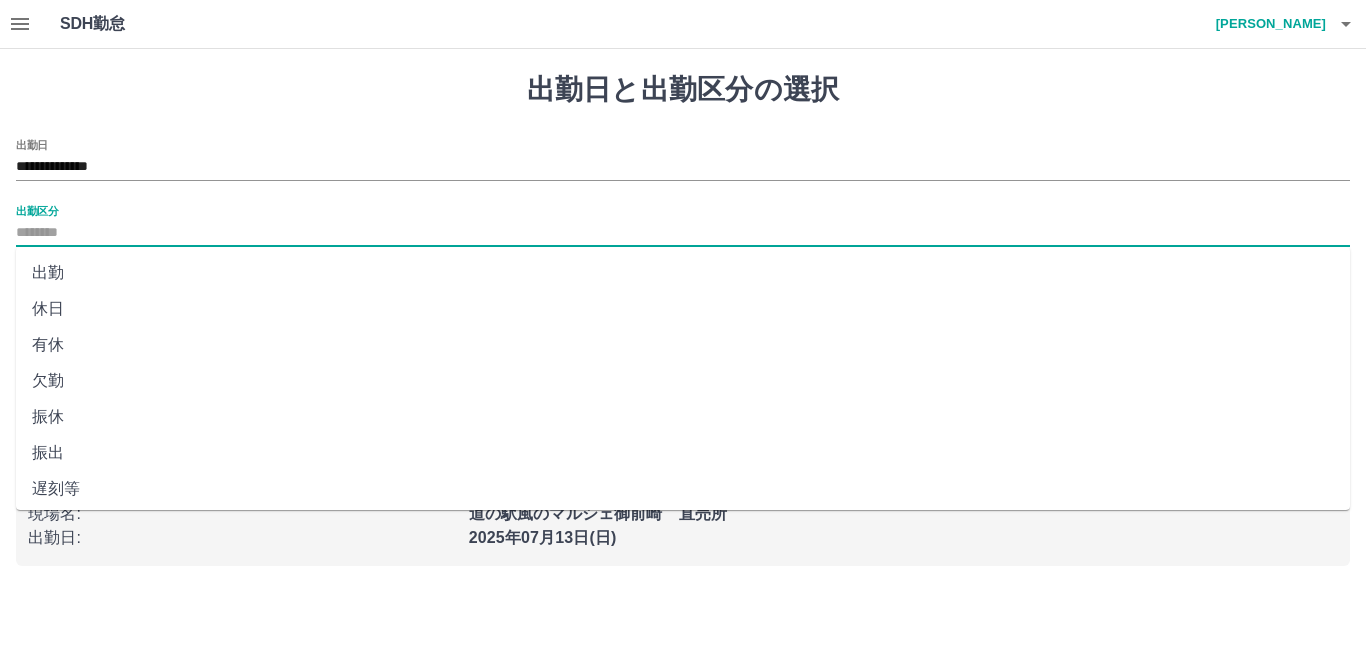click on "出勤区分" at bounding box center [683, 233] 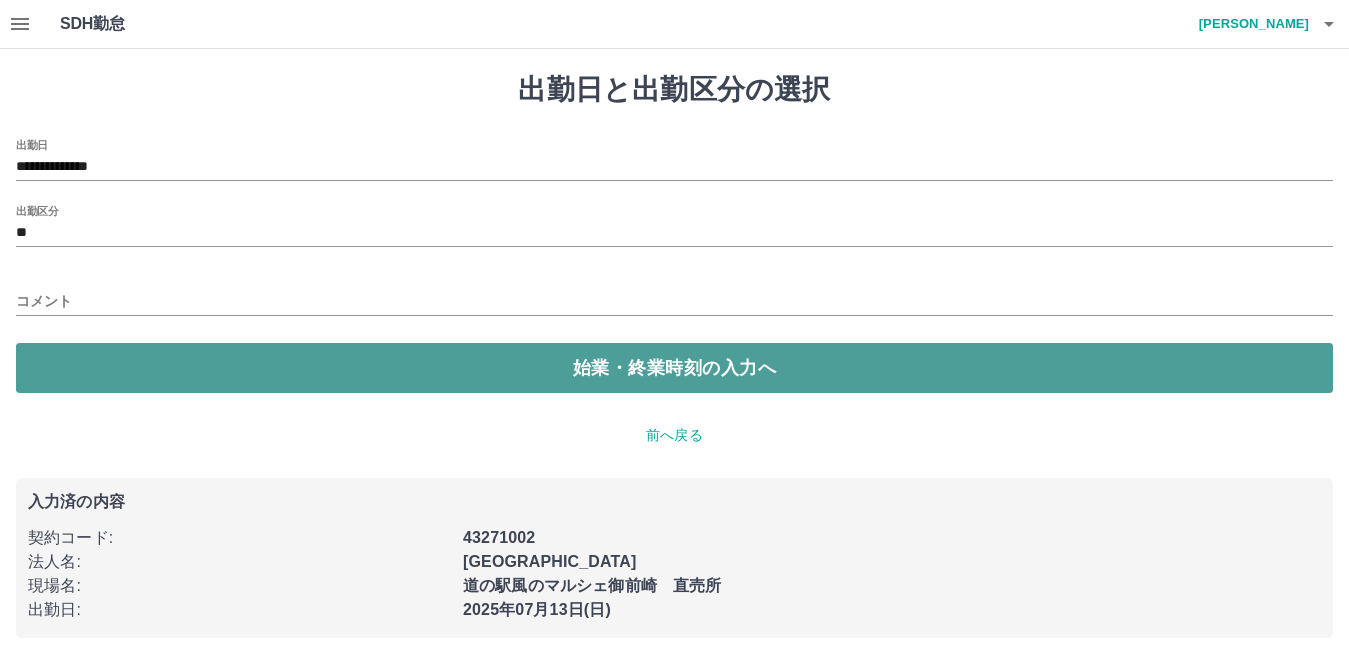 click on "始業・終業時刻の入力へ" at bounding box center (674, 368) 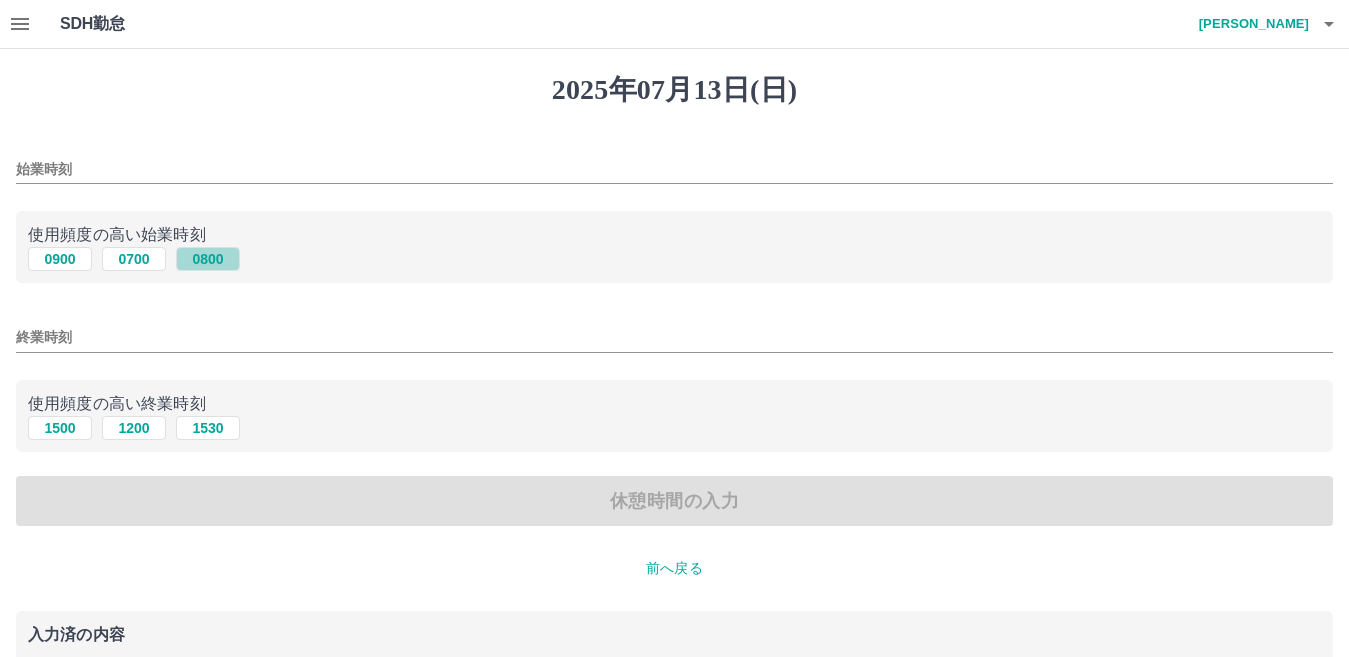click on "0800" at bounding box center (208, 259) 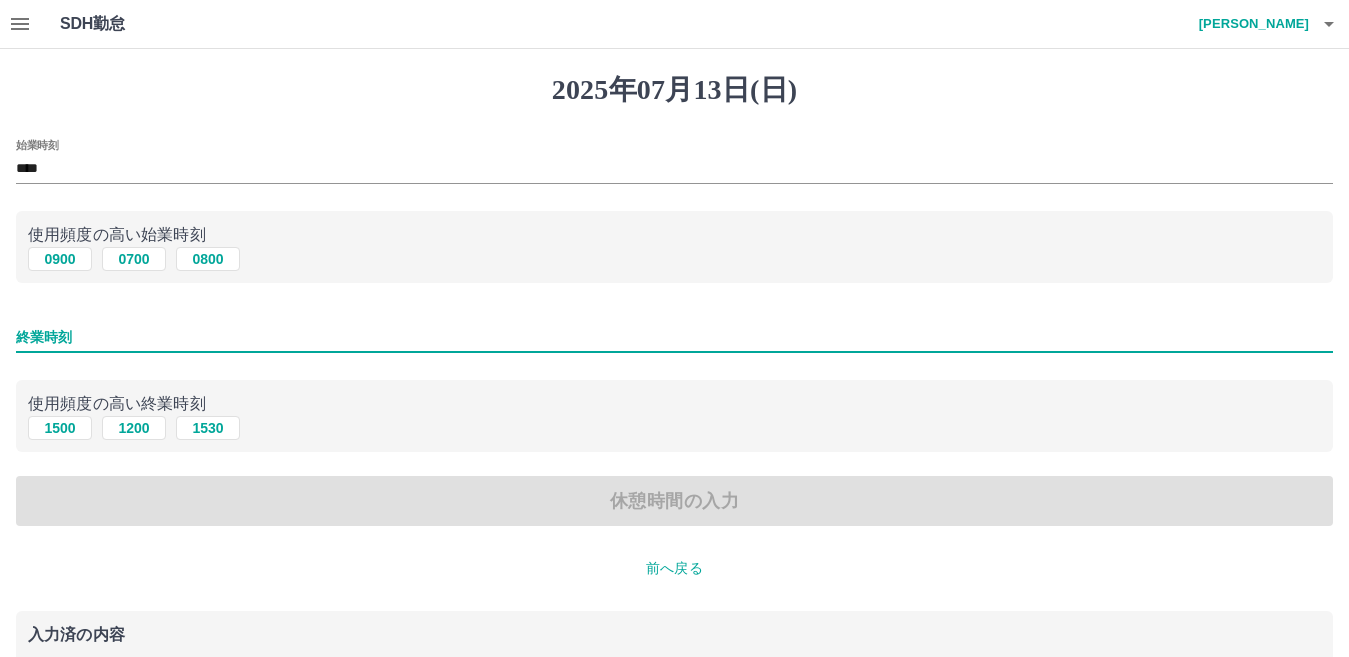 click on "終業時刻" at bounding box center [674, 337] 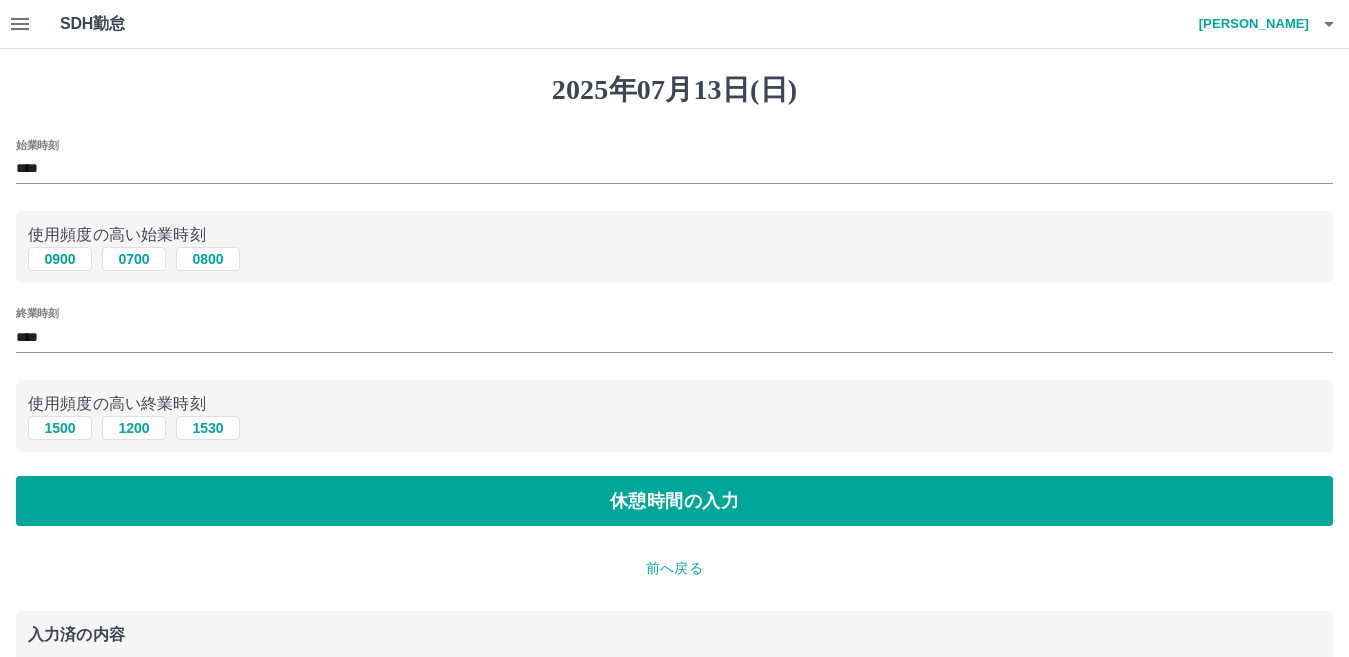 click on "始業時刻 **** 使用頻度の高い始業時刻 0900 0700 0800 終業時刻 **** 使用頻度の高い終業時刻 1500 1200 1530 休憩時間の入力" at bounding box center (674, 333) 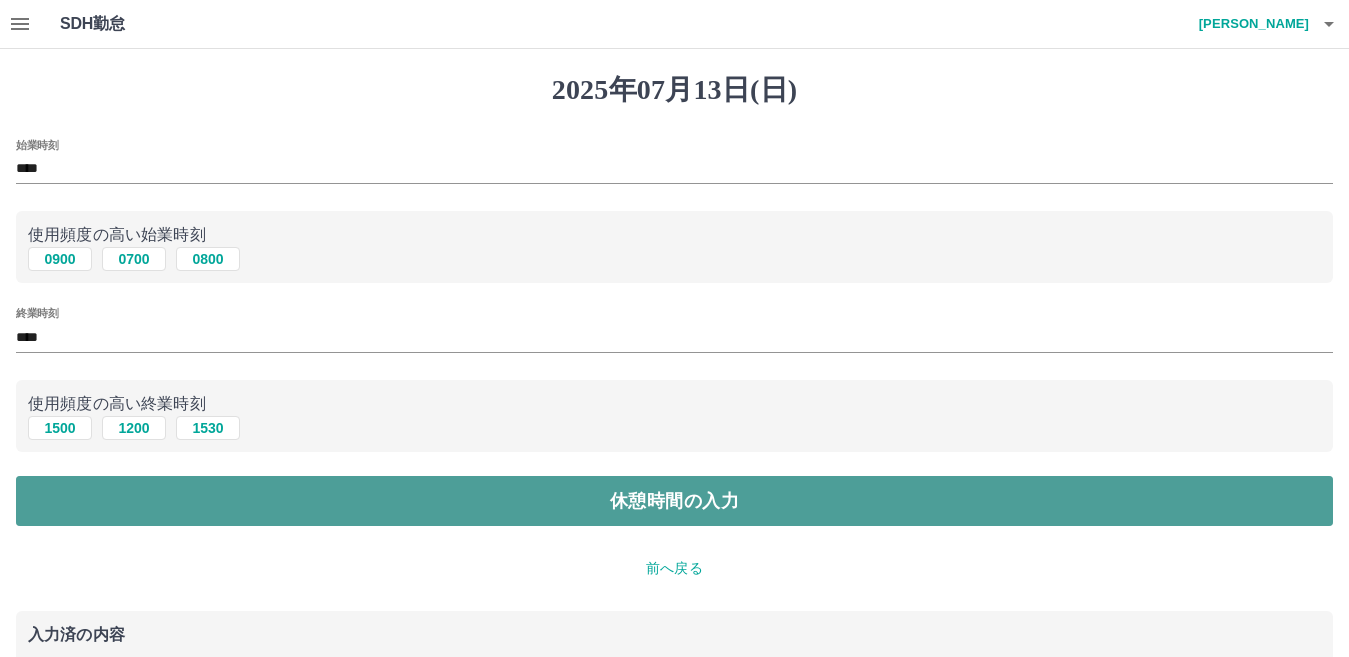 click on "休憩時間の入力" at bounding box center [674, 501] 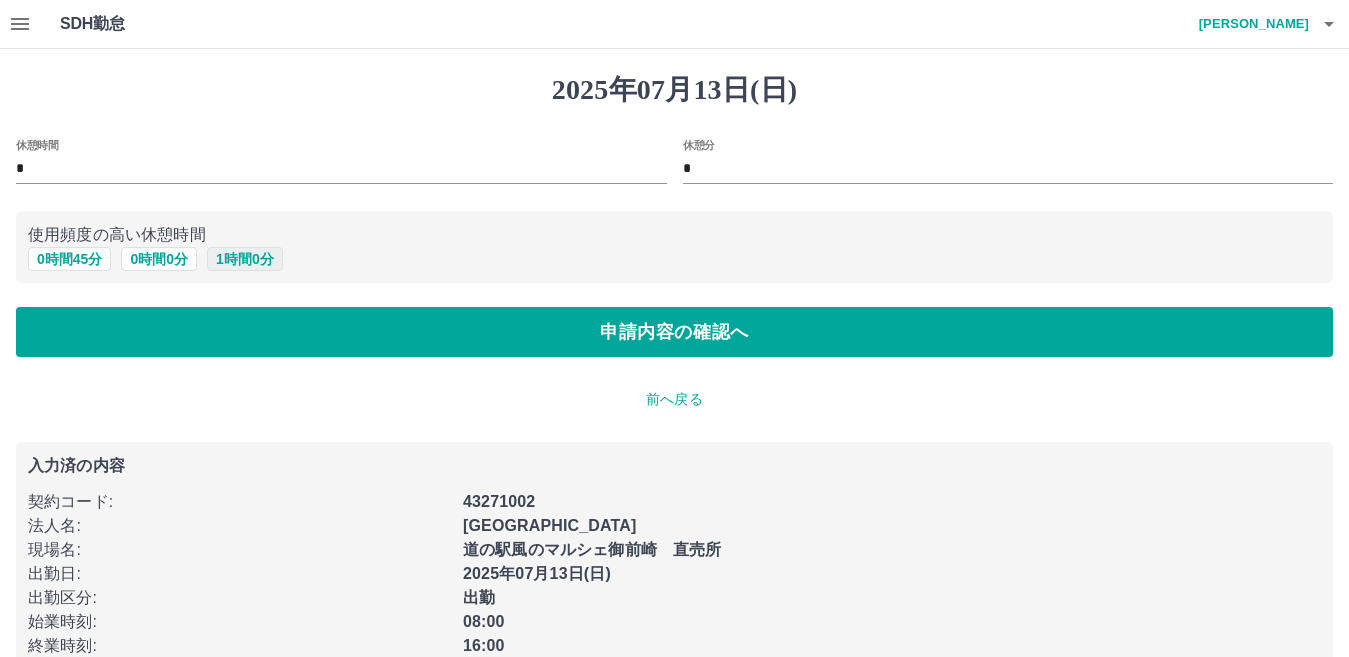 click on "1 時間 0 分" at bounding box center (245, 259) 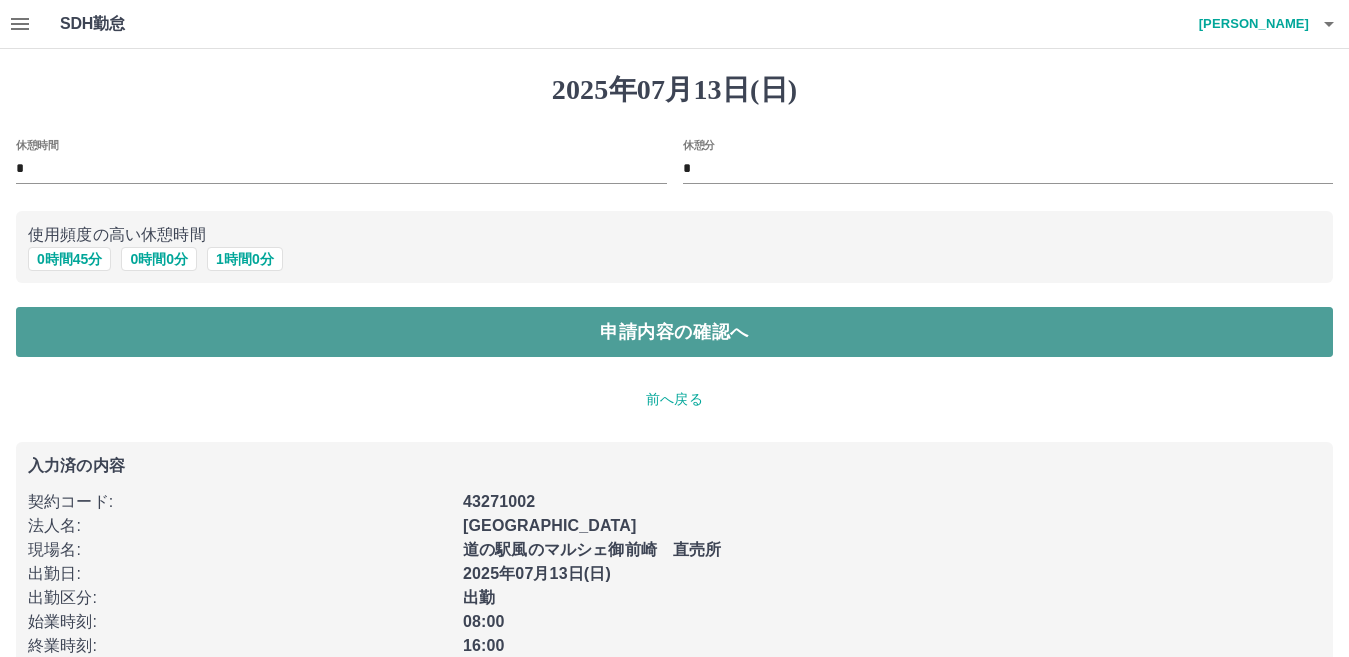 click on "申請内容の確認へ" at bounding box center (674, 332) 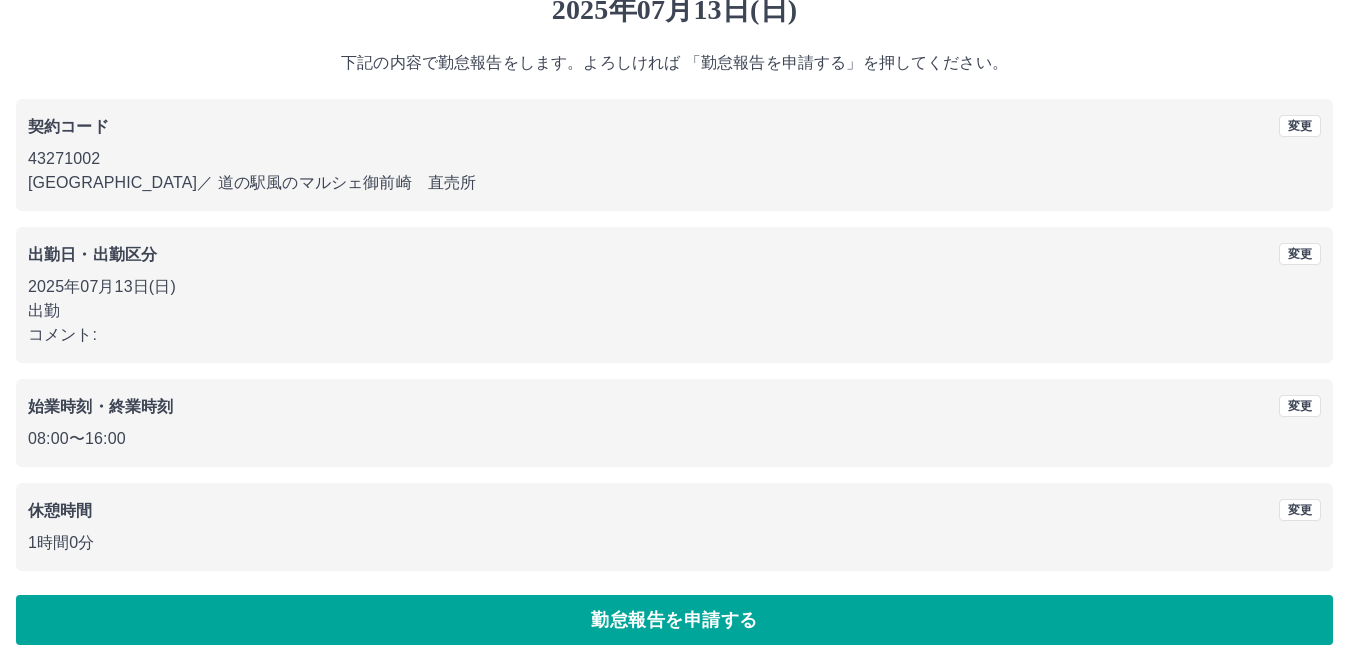 scroll, scrollTop: 92, scrollLeft: 0, axis: vertical 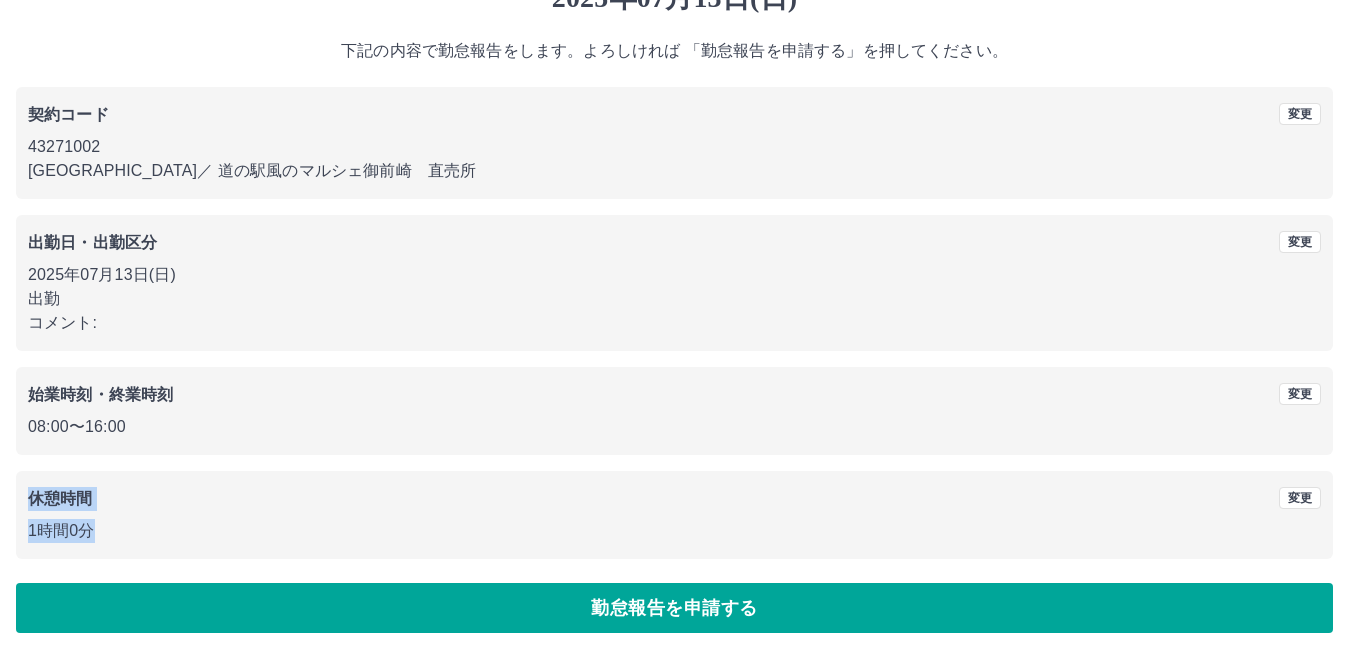 drag, startPoint x: 968, startPoint y: 460, endPoint x: 803, endPoint y: 532, distance: 180.025 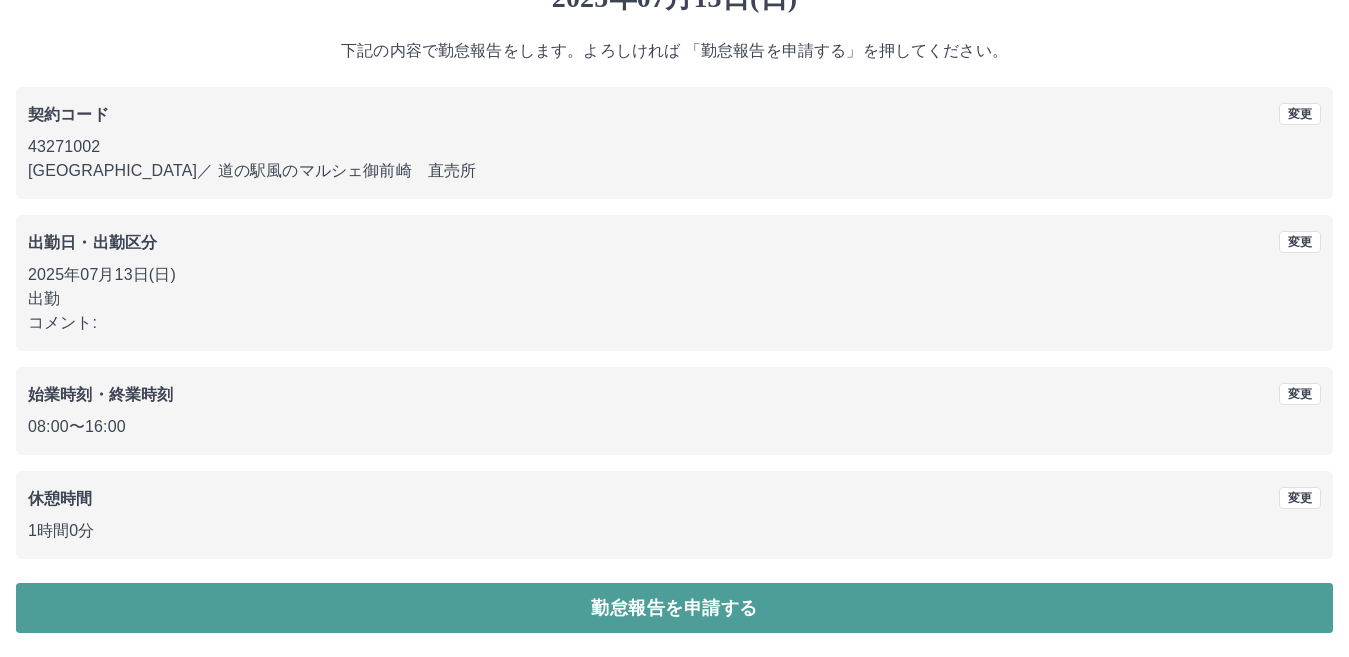 click on "勤怠報告を申請する" at bounding box center (674, 608) 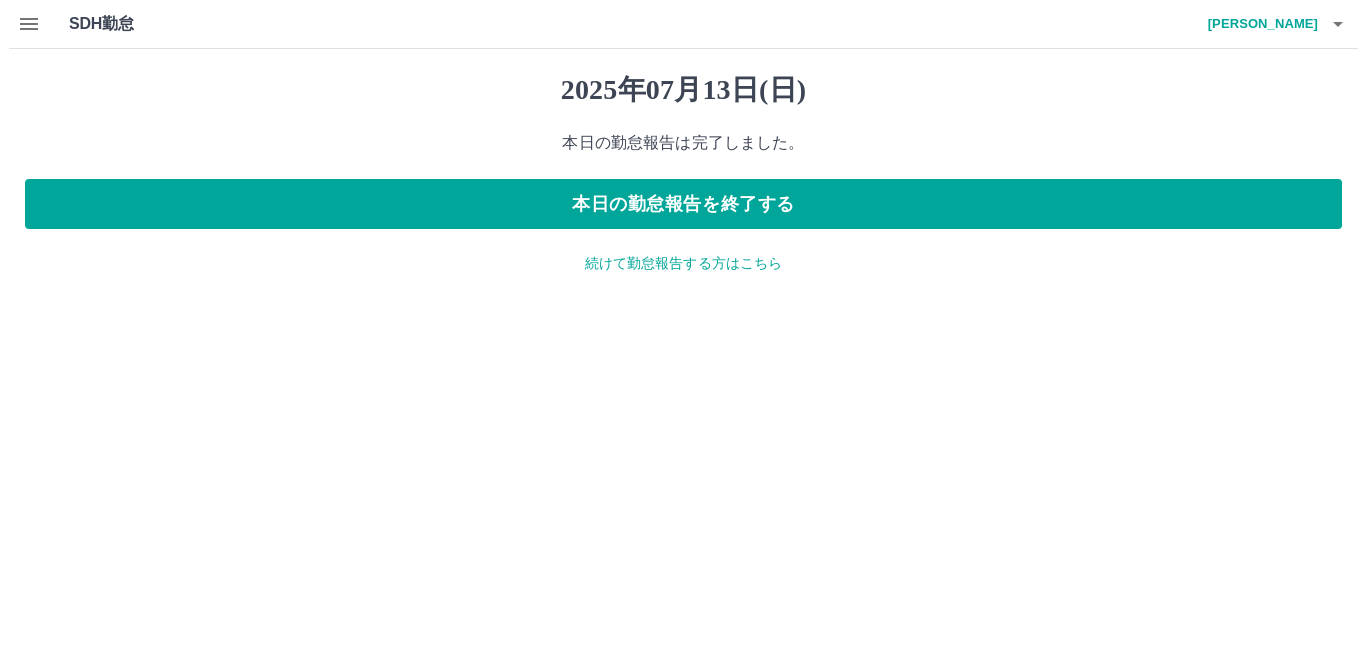 scroll, scrollTop: 0, scrollLeft: 0, axis: both 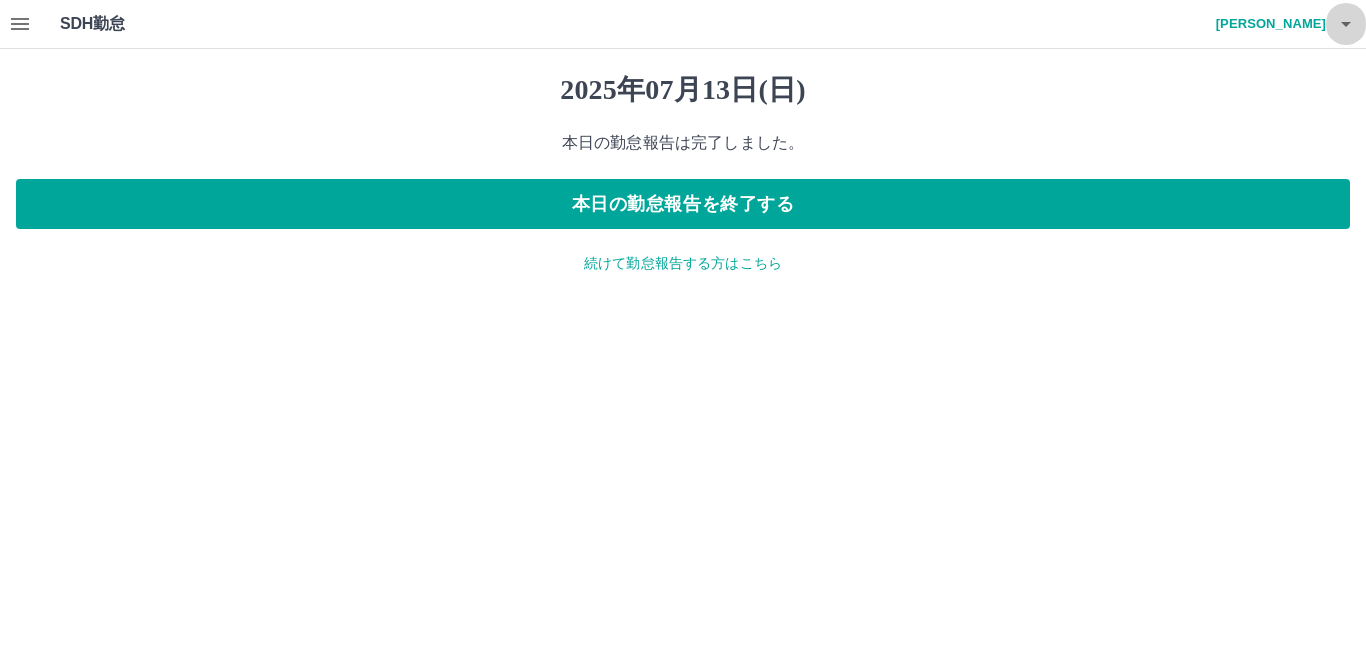 click 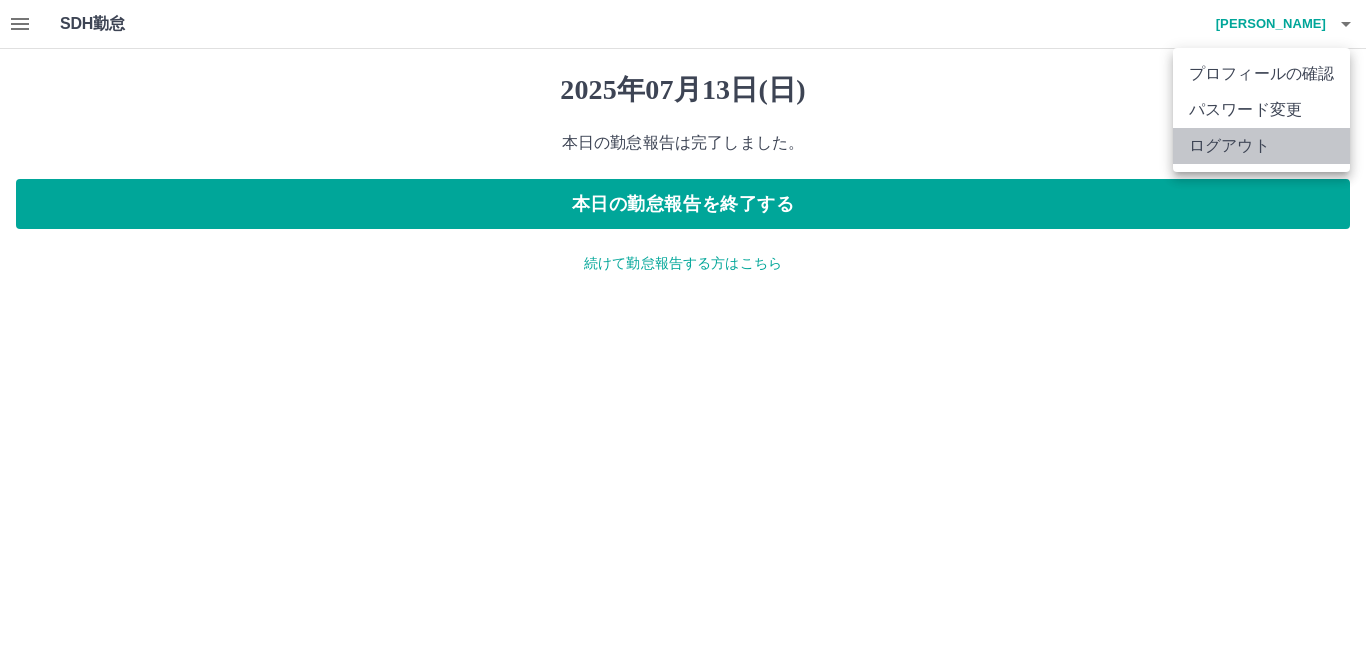 click on "ログアウト" at bounding box center (1261, 146) 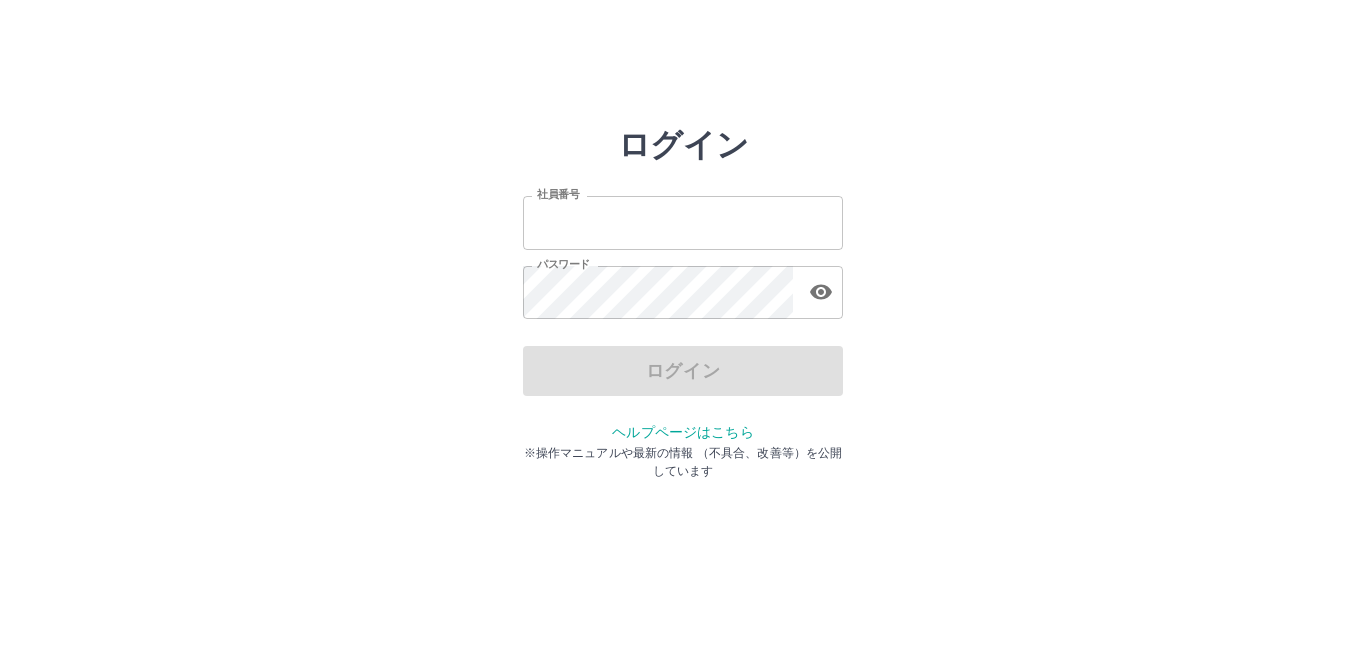 scroll, scrollTop: 0, scrollLeft: 0, axis: both 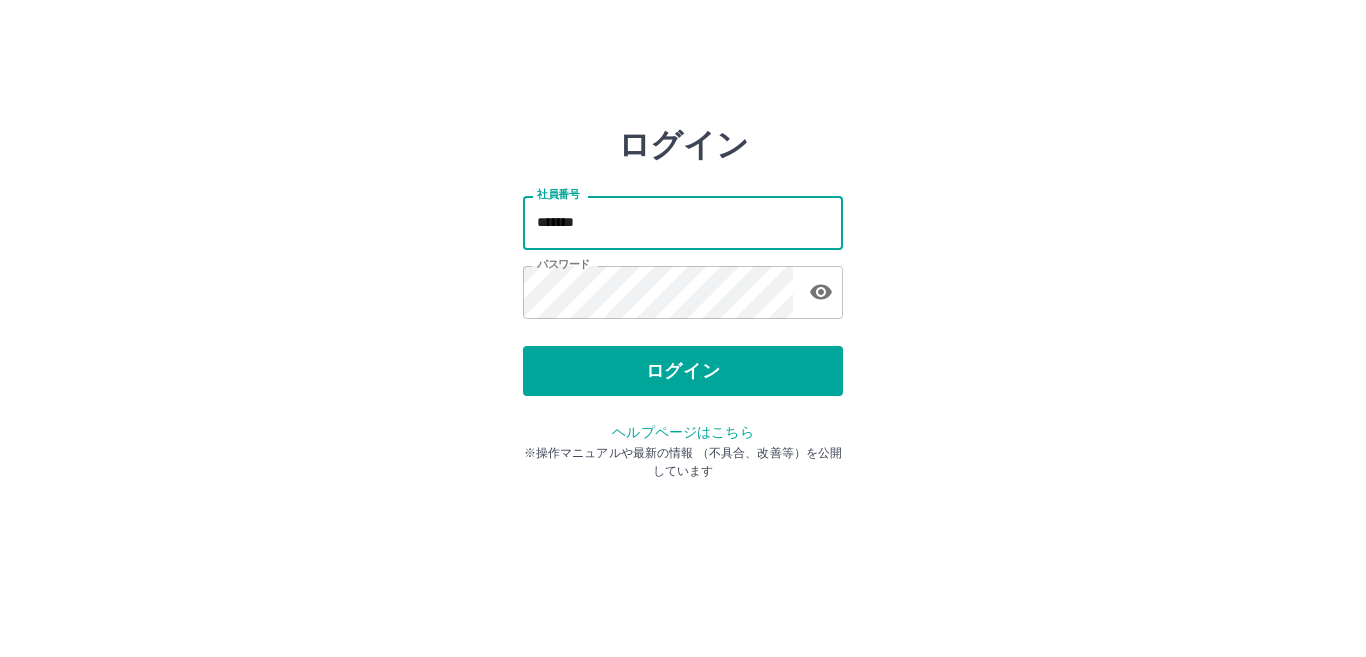 click on "*******" at bounding box center [683, 222] 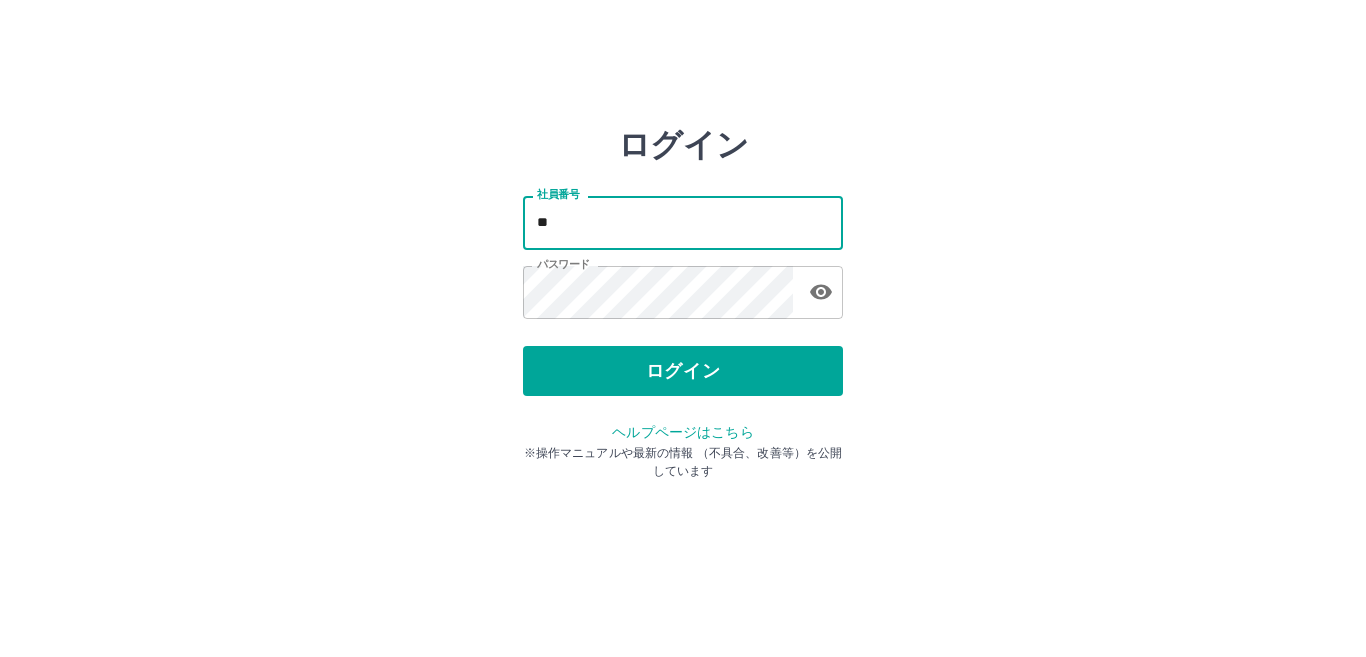 type on "*" 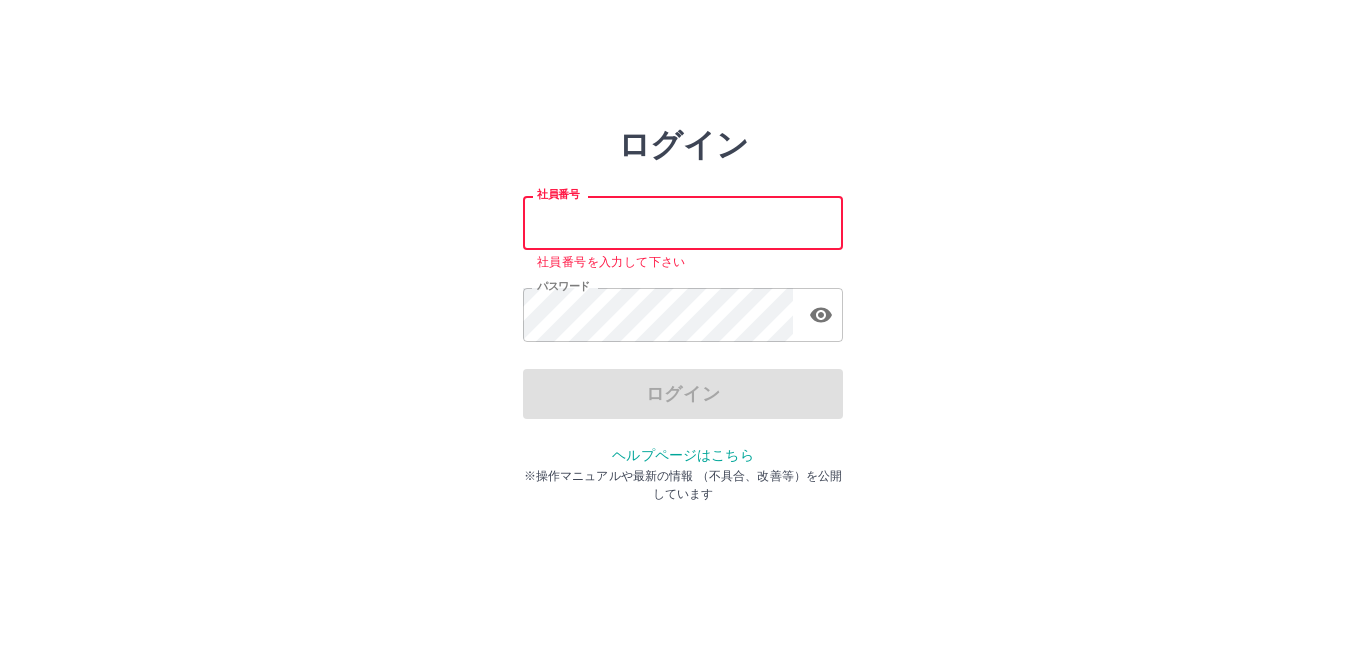 type 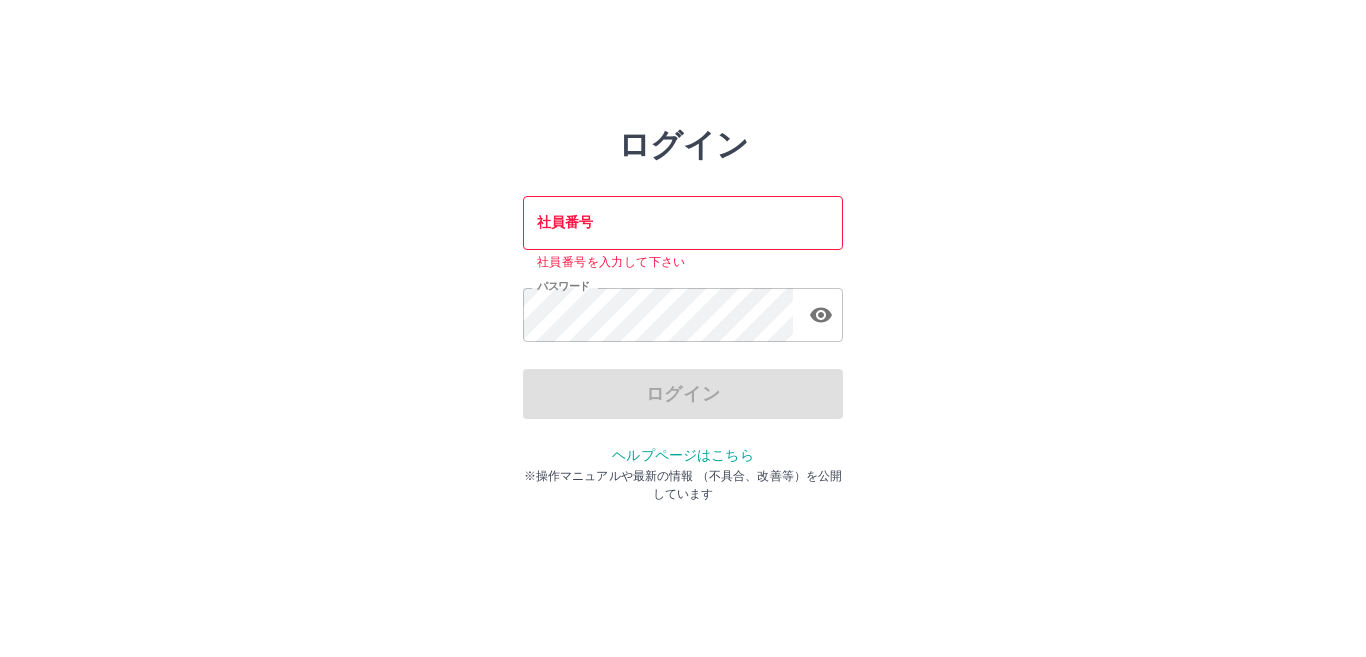 click on "ログイン 社員番号 社員番号 社員番号を入力して下さい パスワード パスワード ログイン ヘルプページはこちら ※操作マニュアルや最新の情報 （不具合、改善等）を公開しています" at bounding box center (683, 223) 